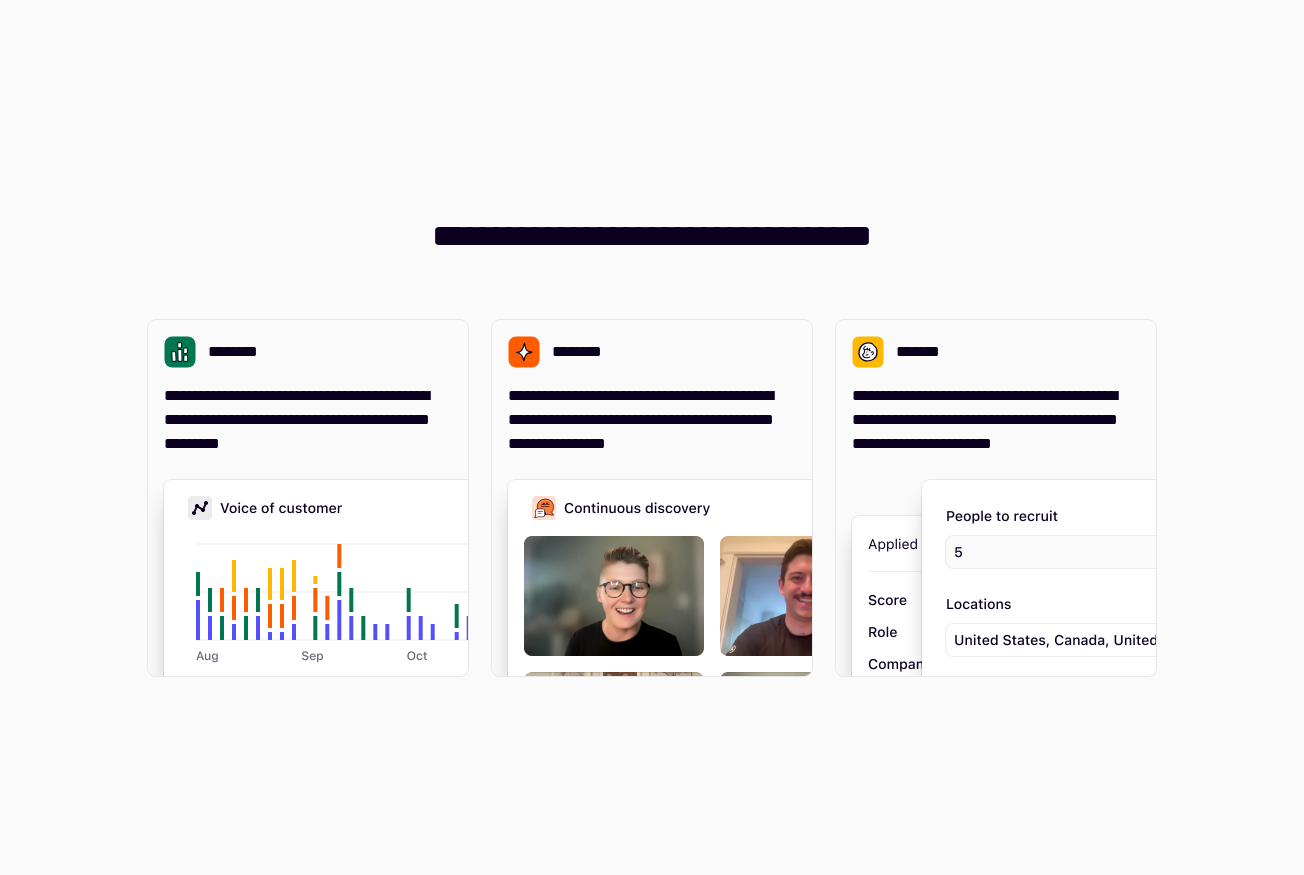 scroll, scrollTop: 0, scrollLeft: 0, axis: both 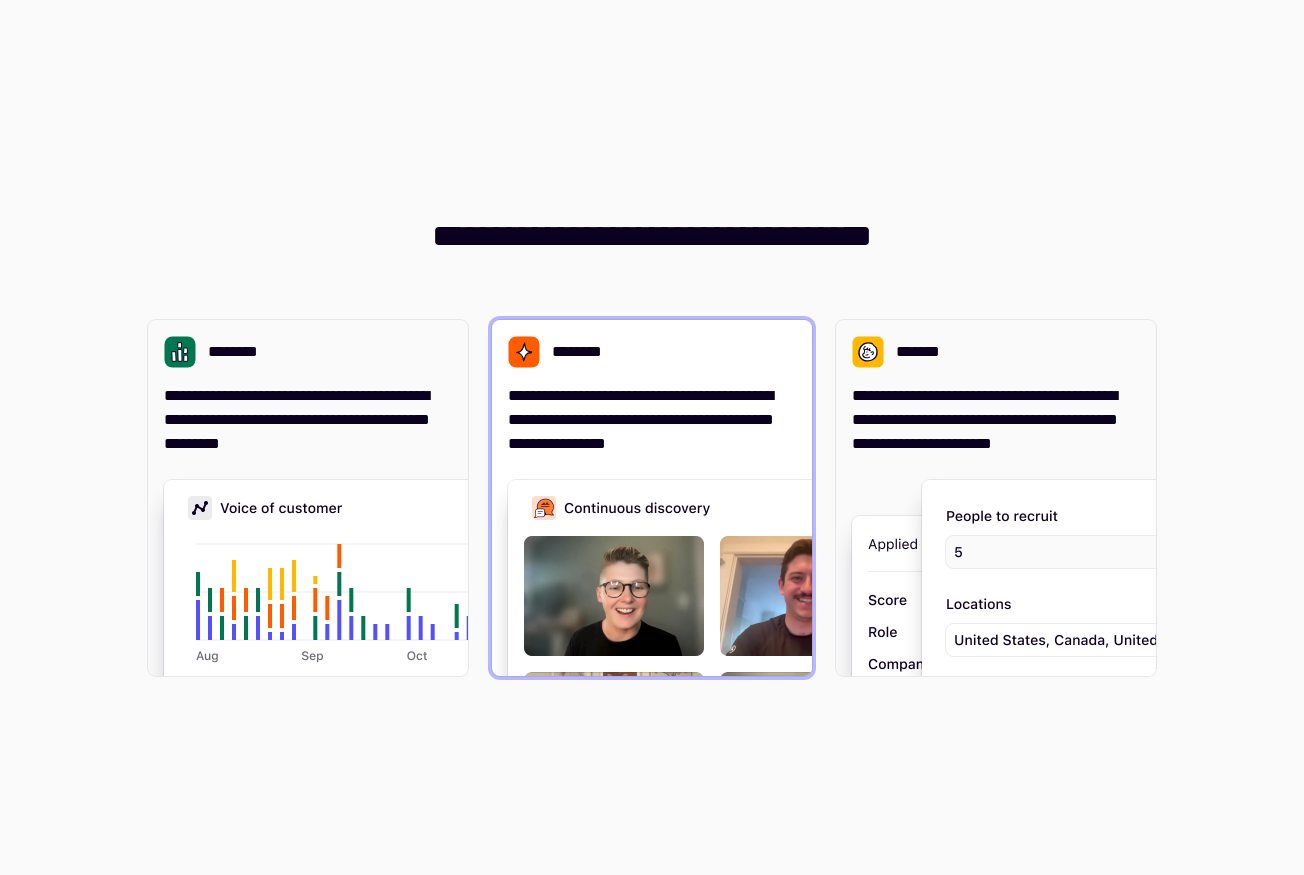click on "**********" at bounding box center (652, 420) 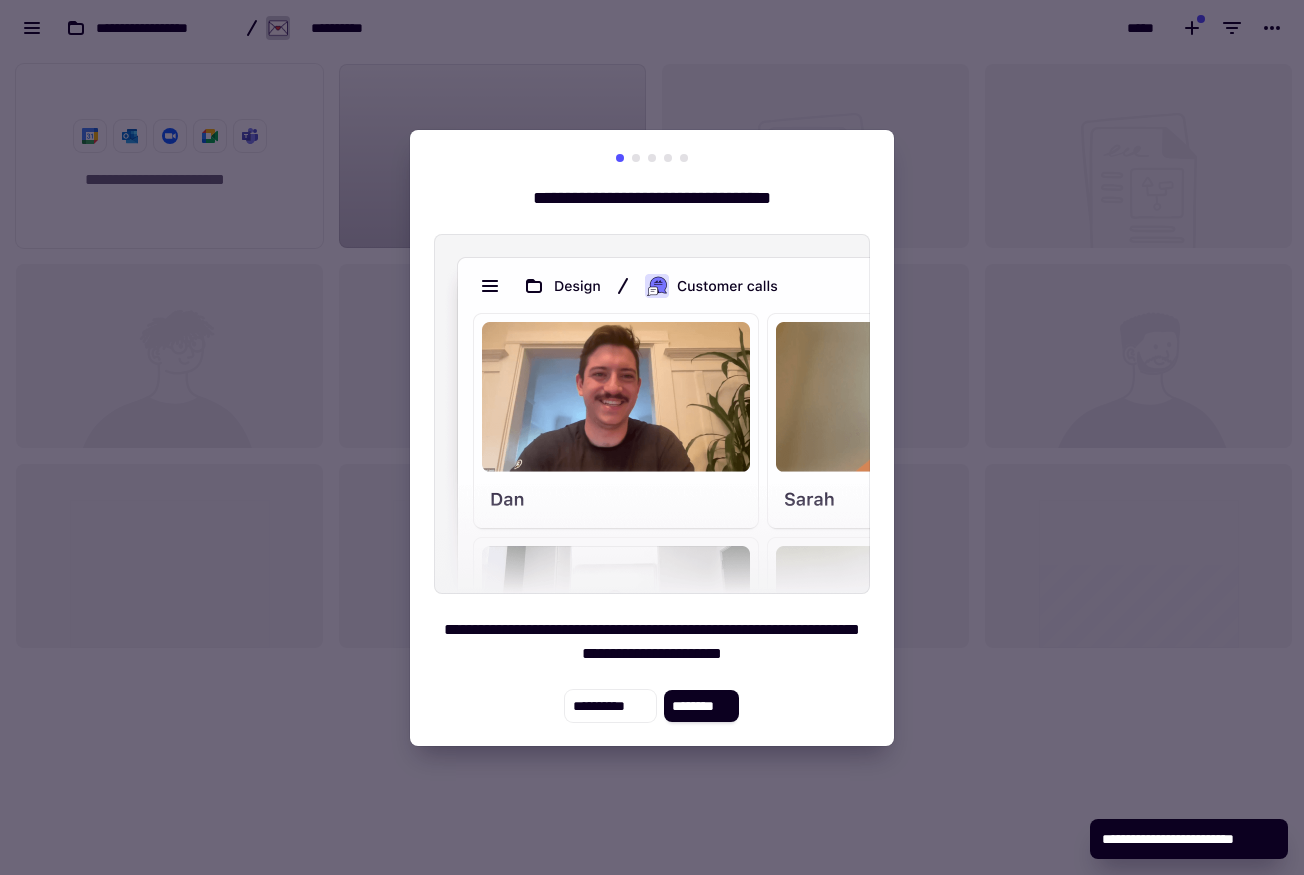 scroll, scrollTop: 16, scrollLeft: 16, axis: both 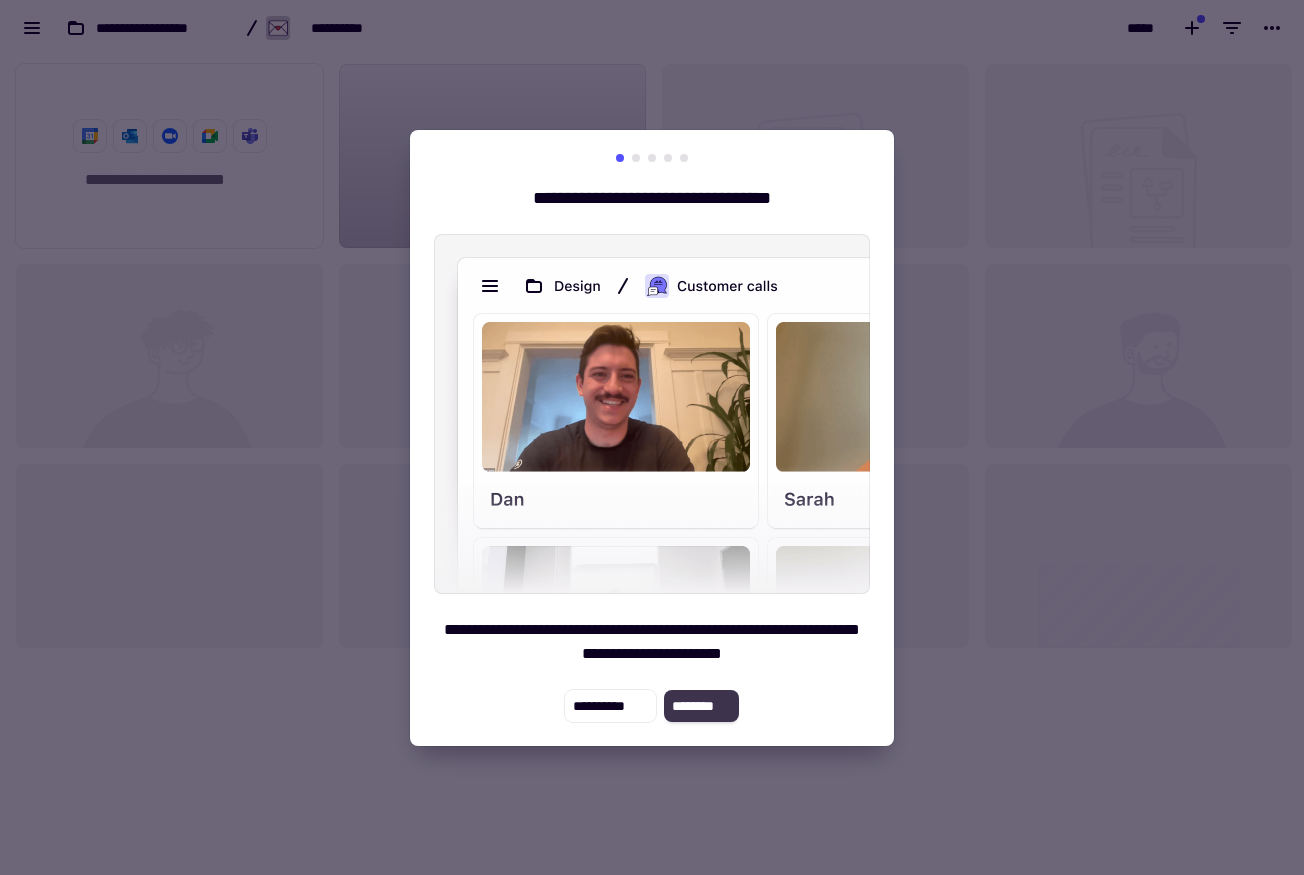 click on "********" 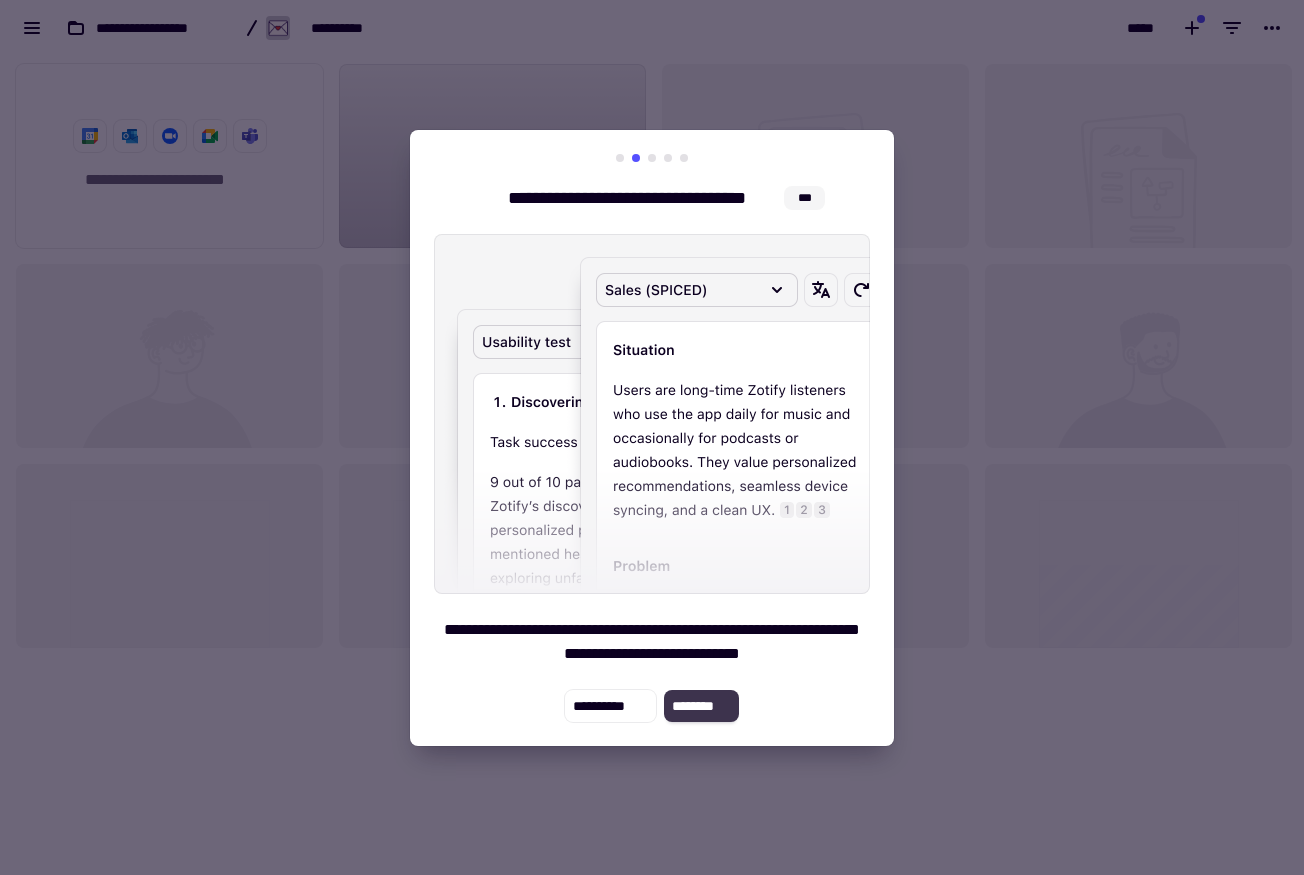 click on "********" 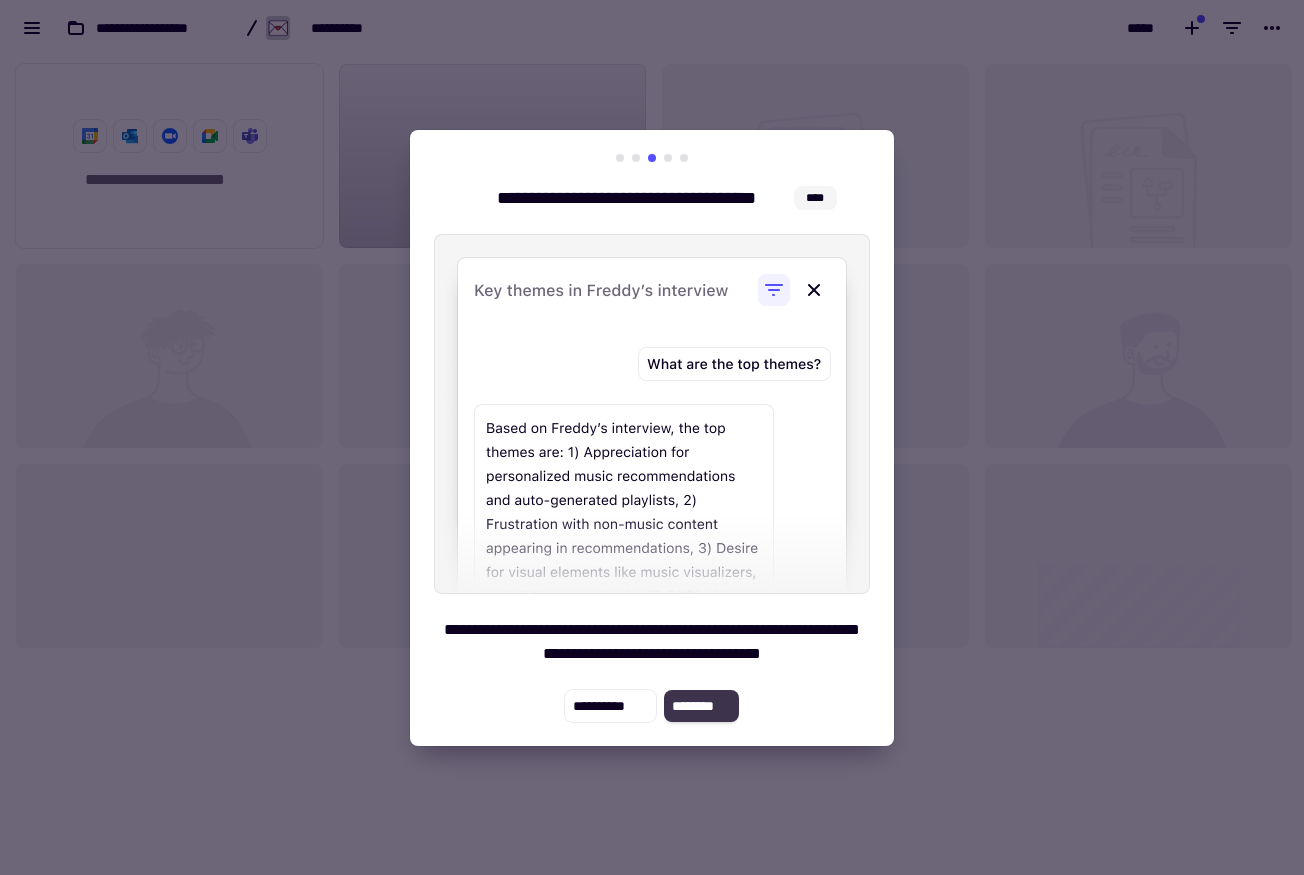 click on "********" 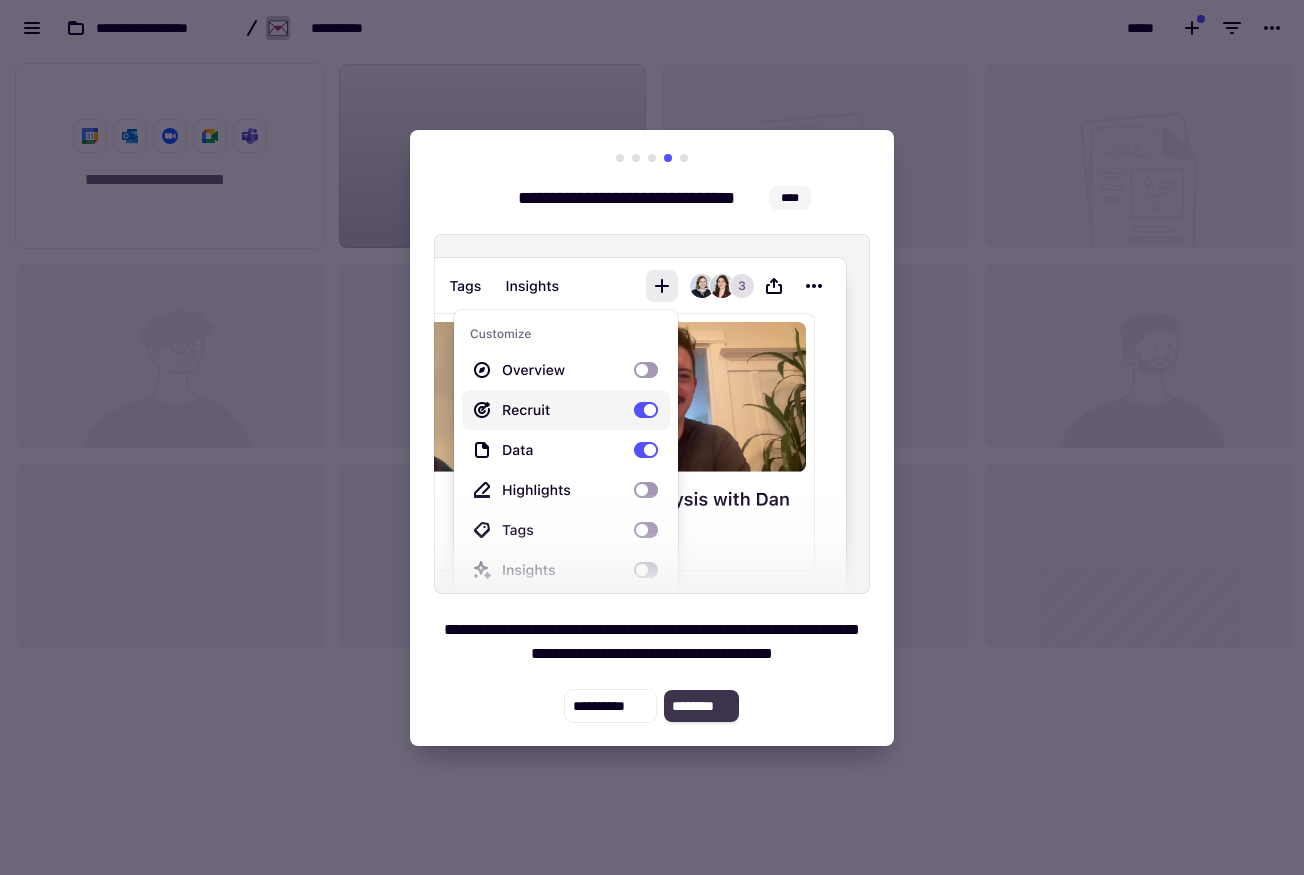 click on "********" 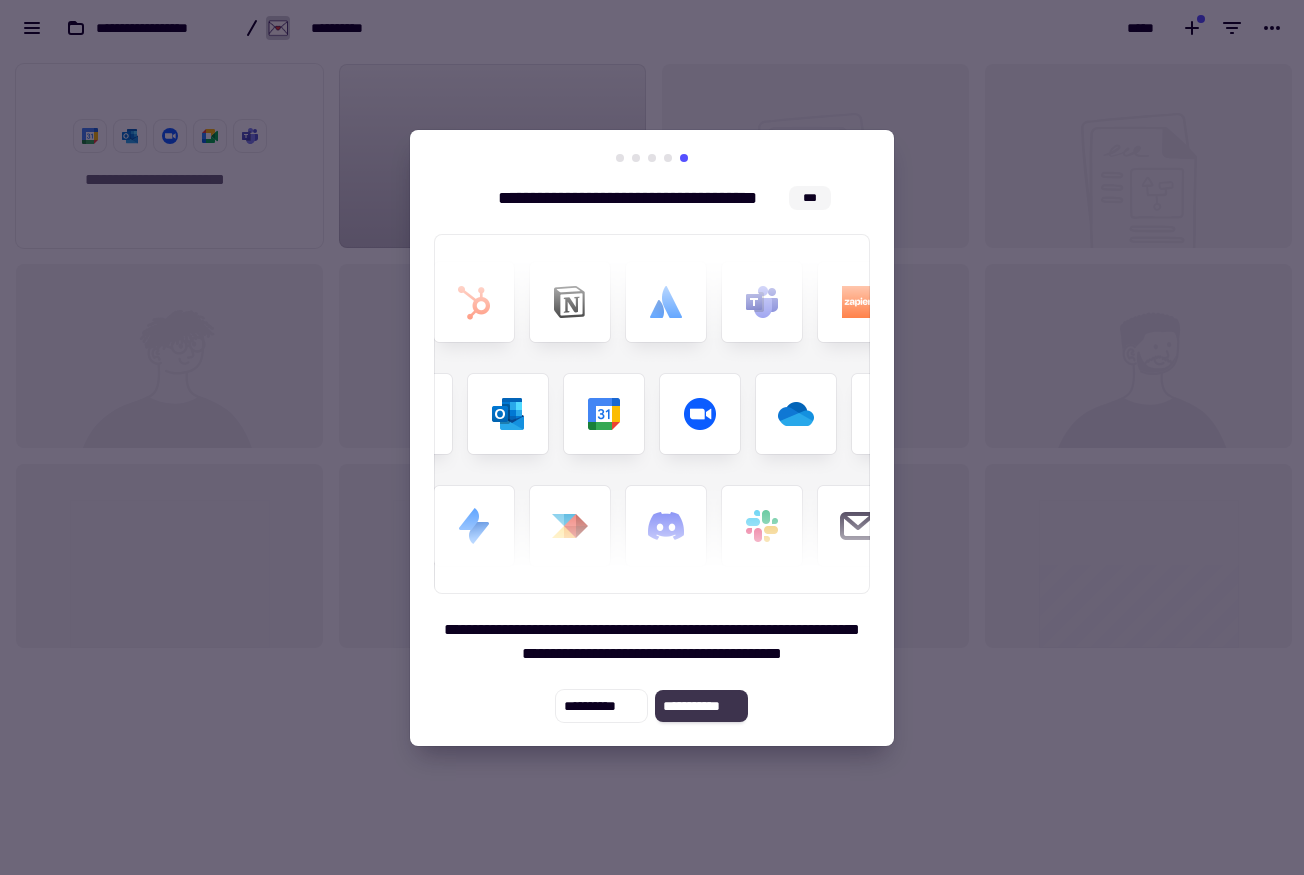 click on "**********" 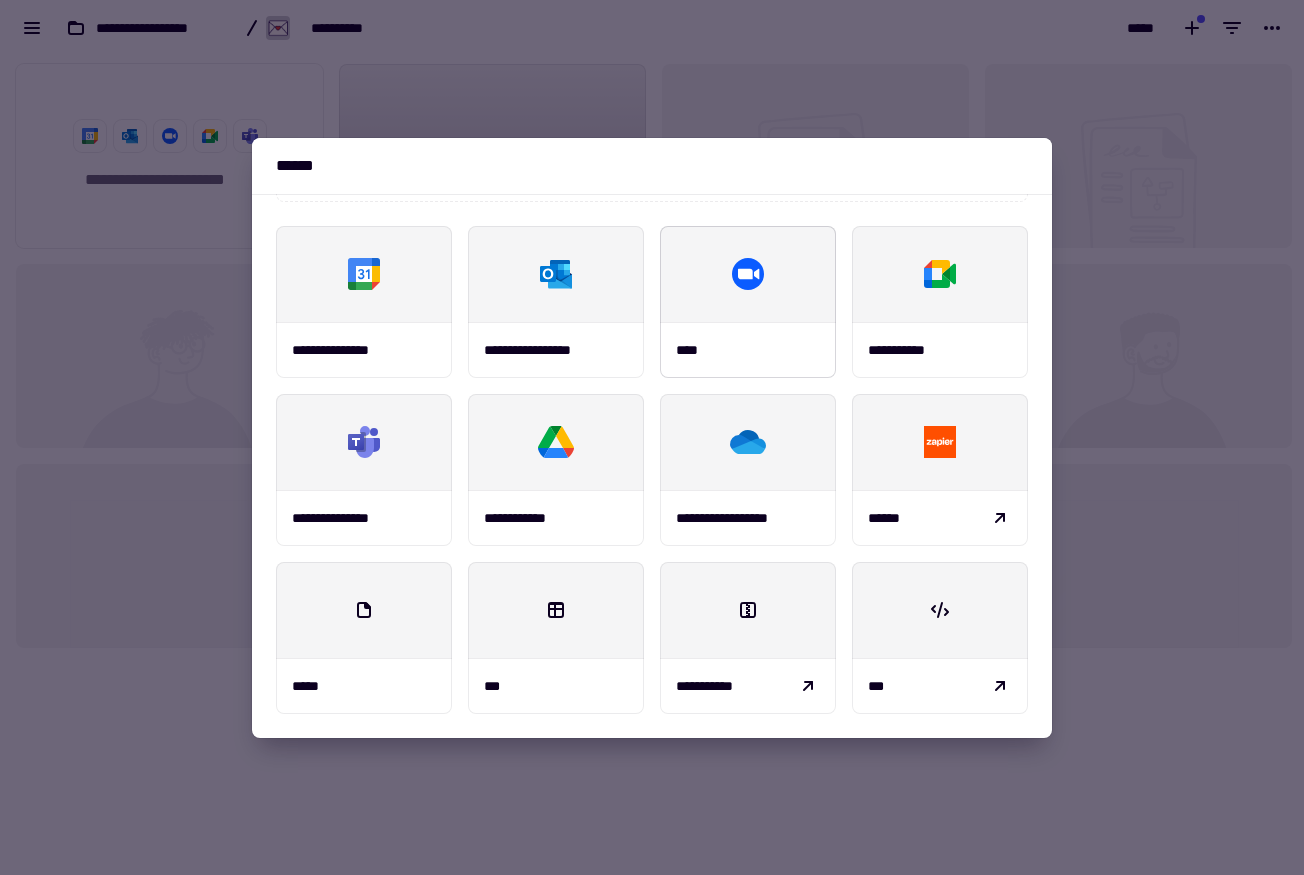 scroll, scrollTop: 0, scrollLeft: 0, axis: both 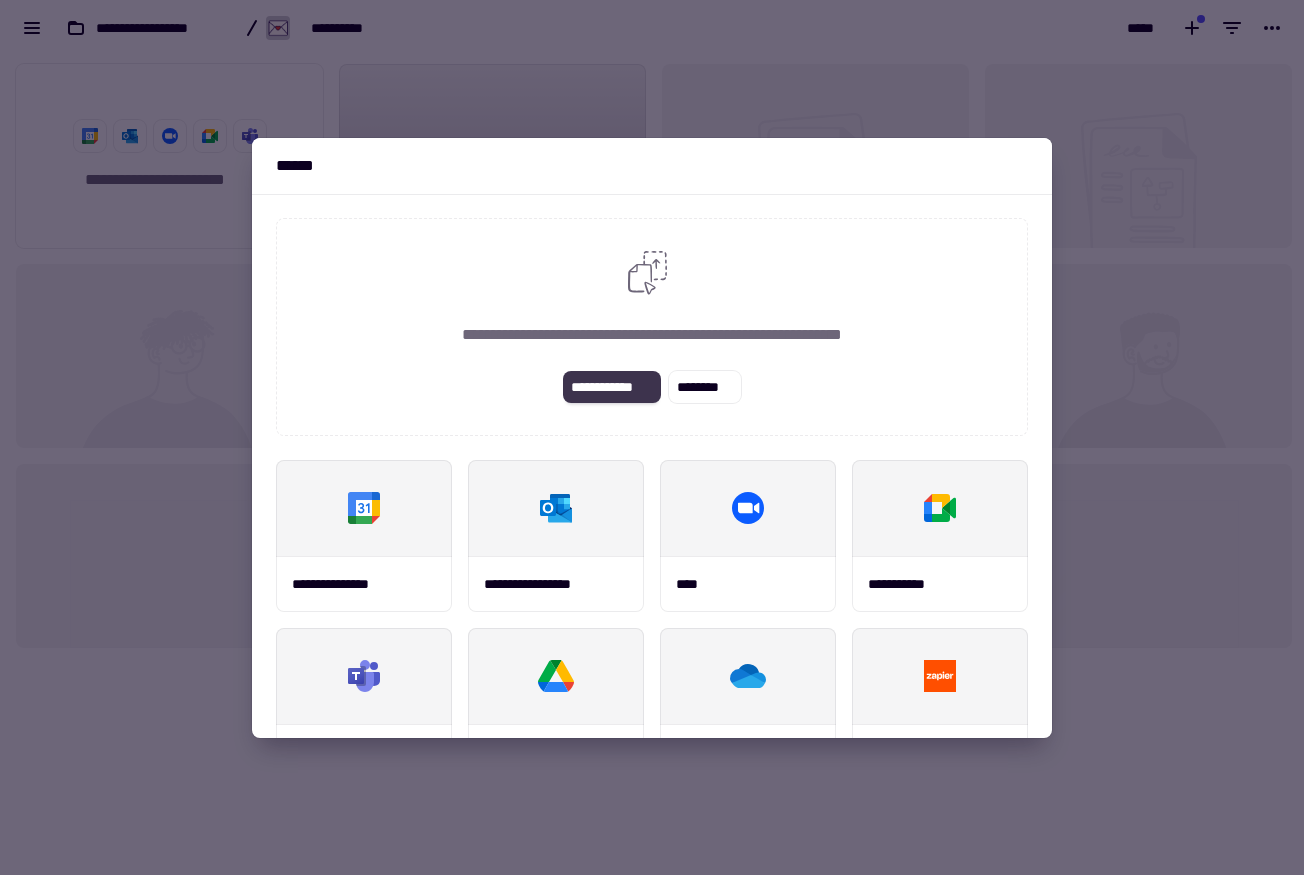 click on "**********" 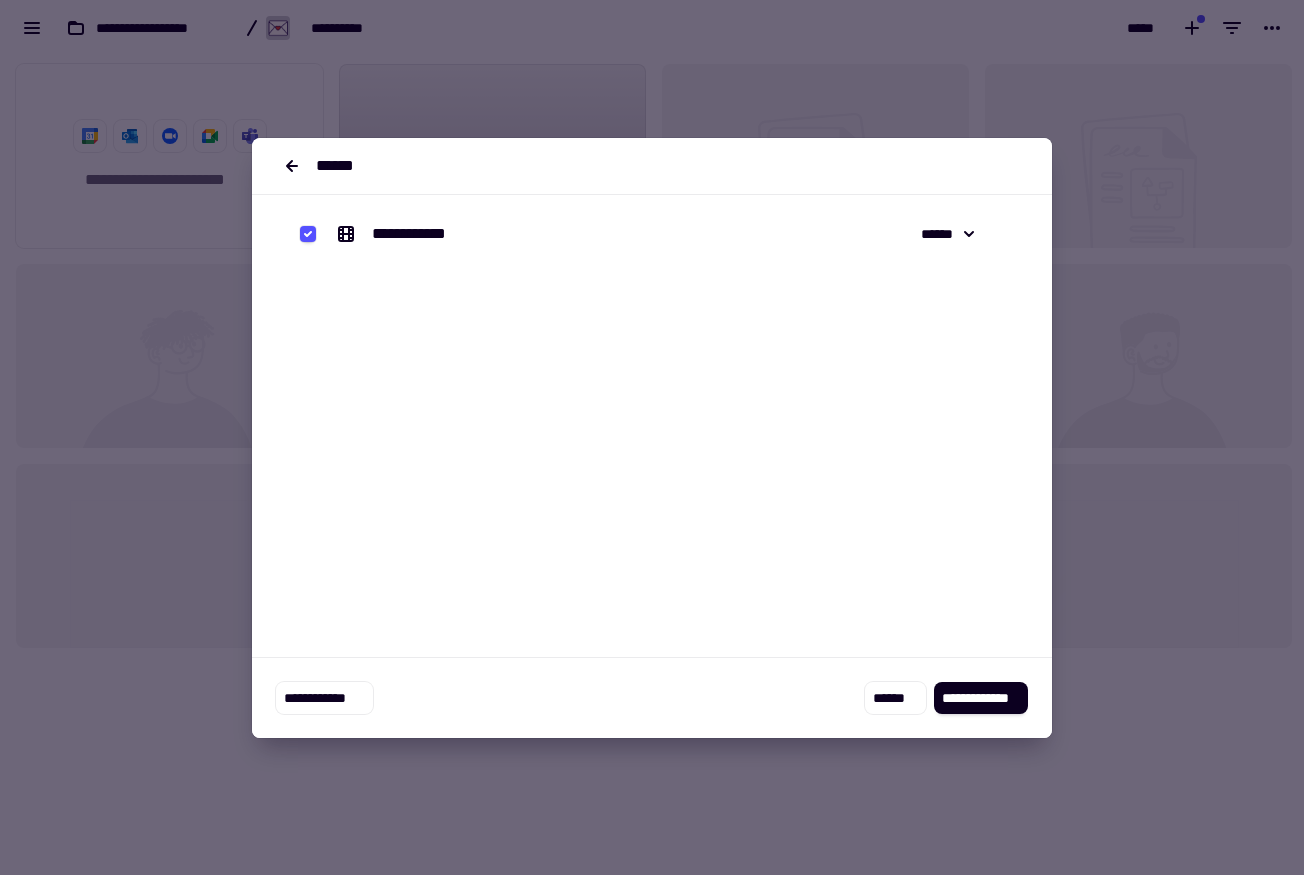 scroll, scrollTop: 18, scrollLeft: 0, axis: vertical 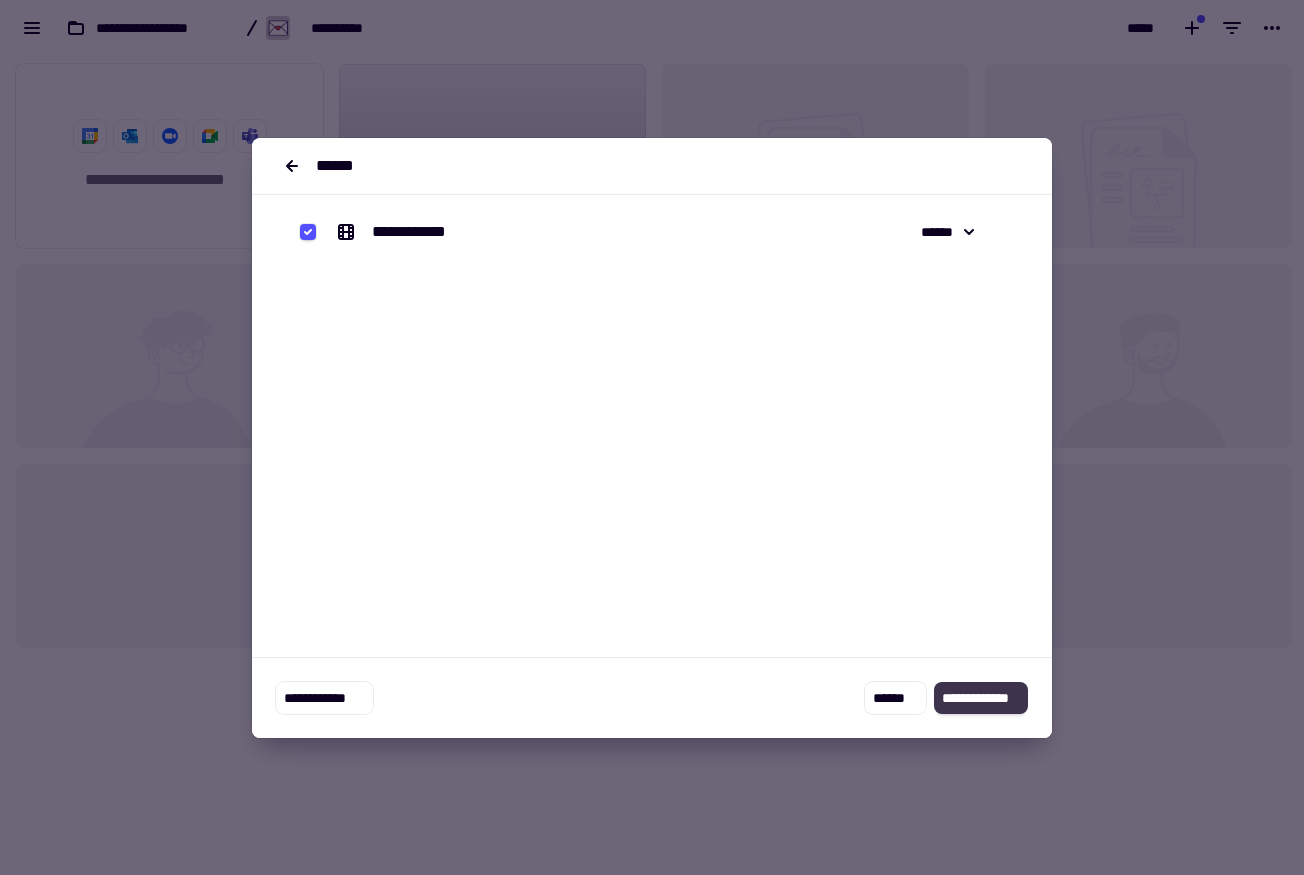 click on "**********" 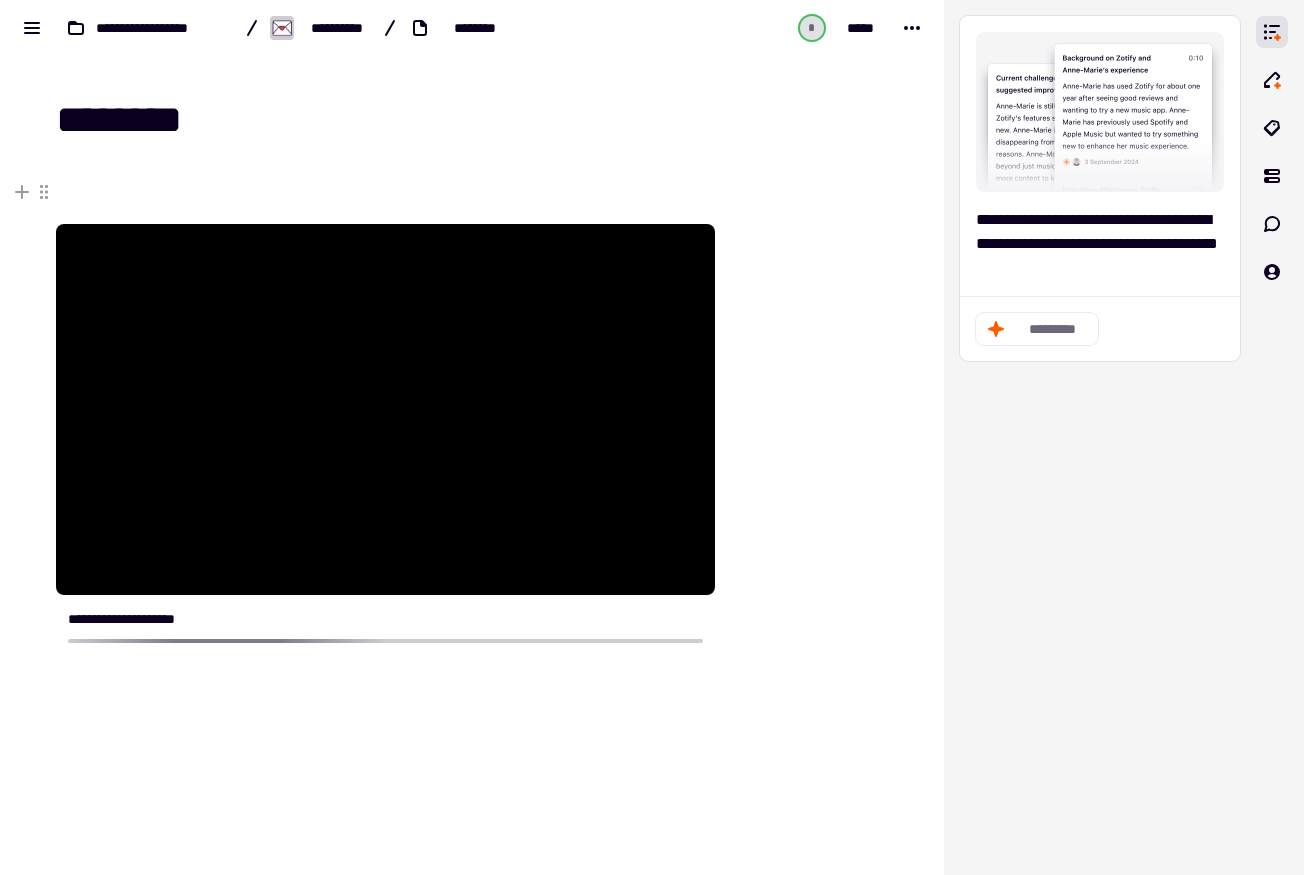click at bounding box center [815, 540] 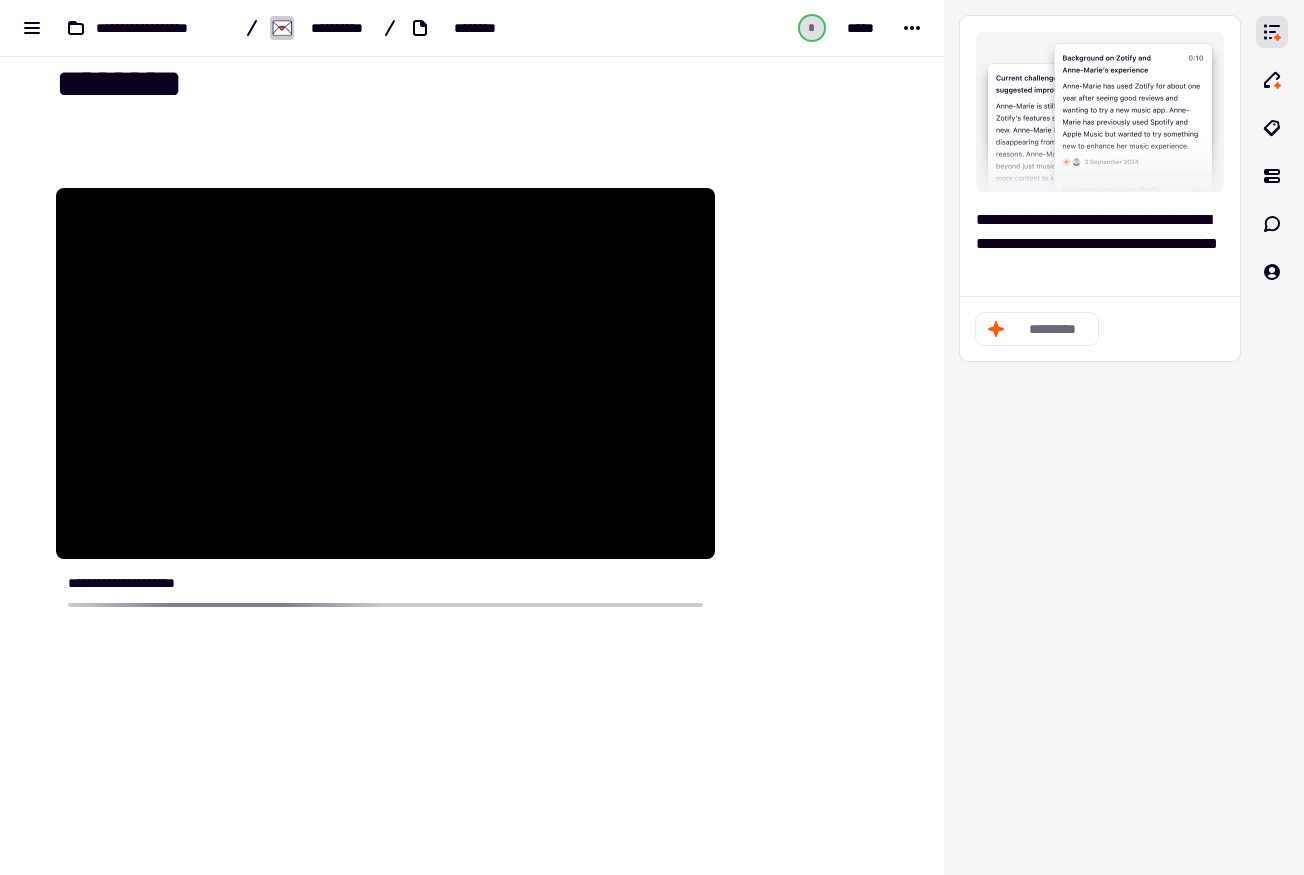 scroll, scrollTop: 39, scrollLeft: 0, axis: vertical 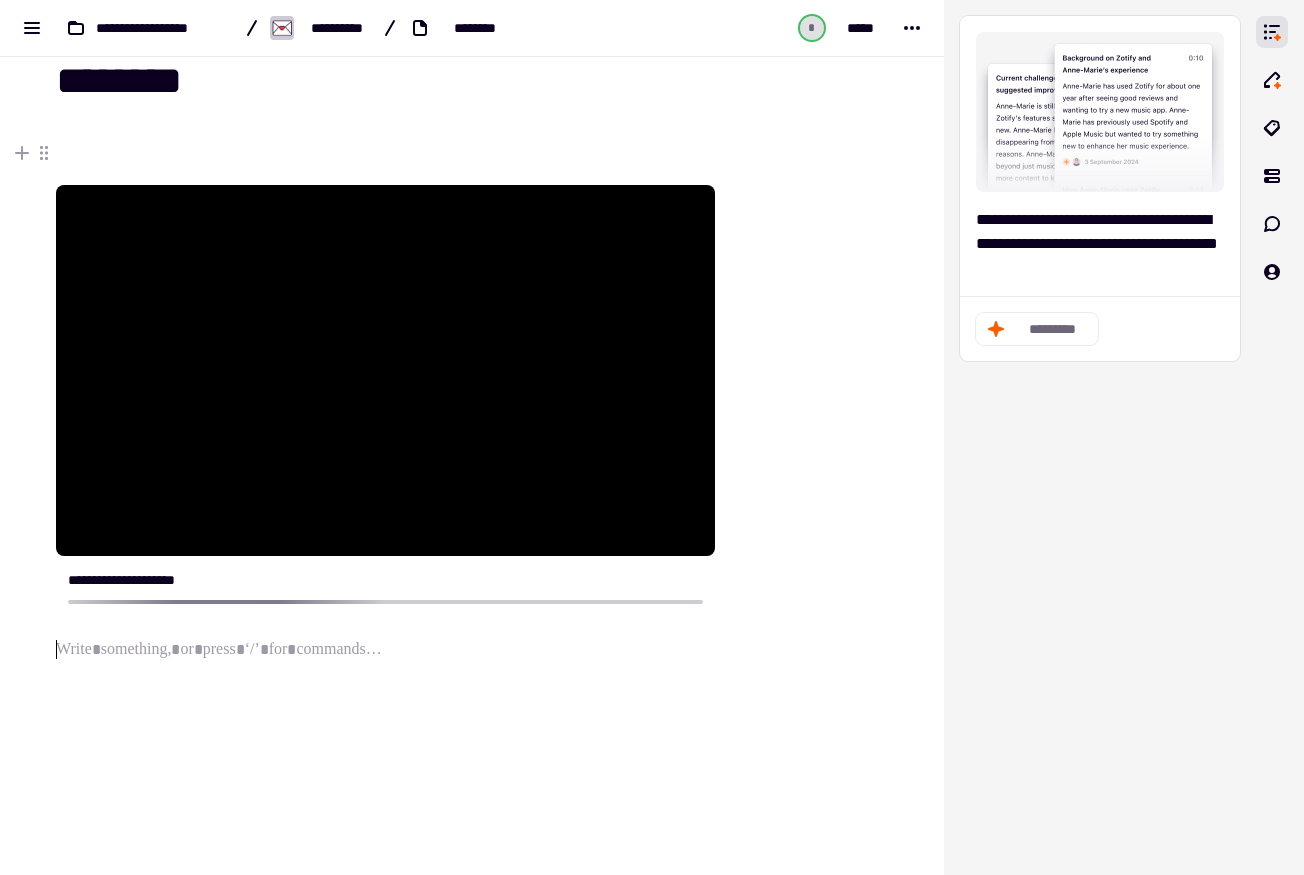 drag, startPoint x: 943, startPoint y: 433, endPoint x: 898, endPoint y: 433, distance: 45 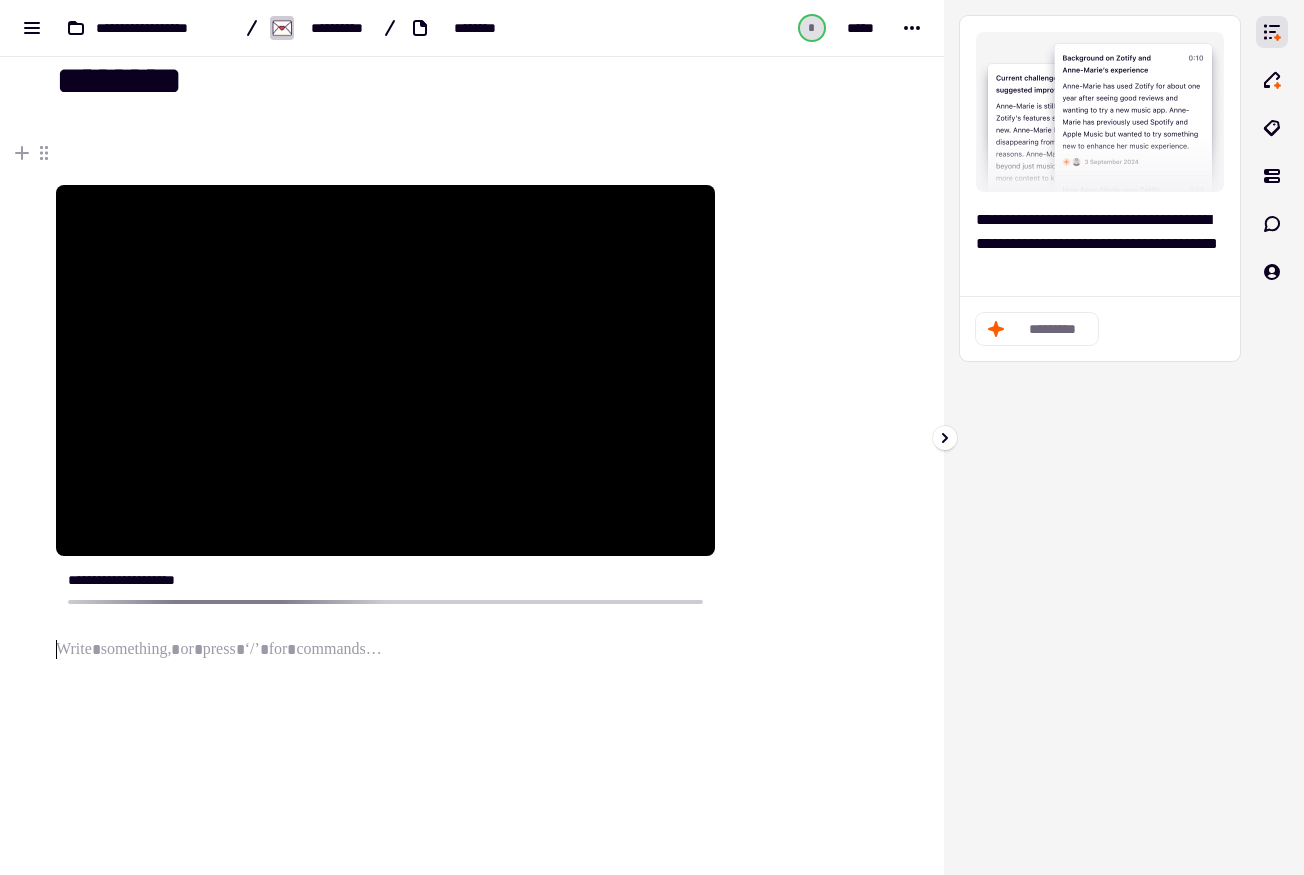 click on "*********" 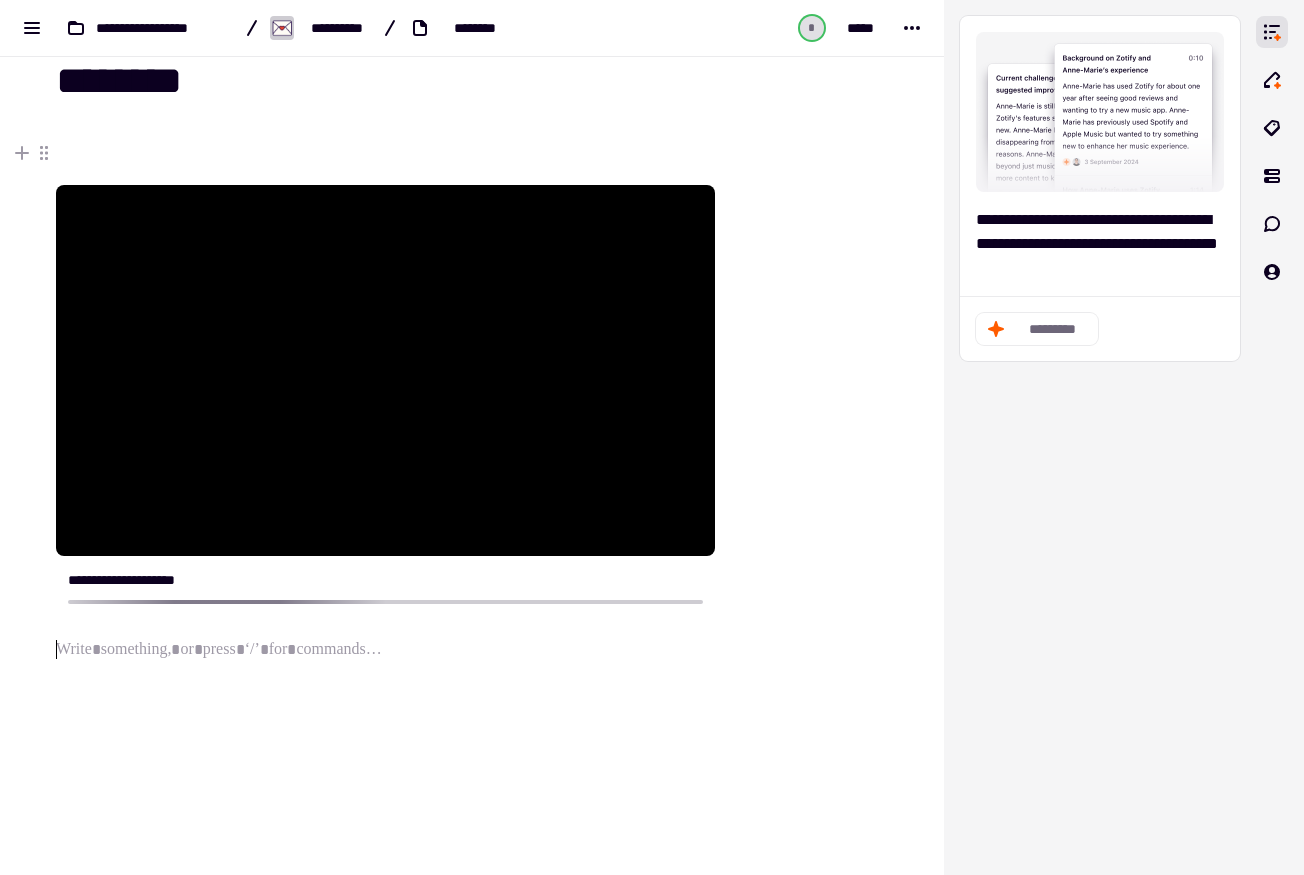 drag, startPoint x: 943, startPoint y: 440, endPoint x: 925, endPoint y: 440, distance: 18 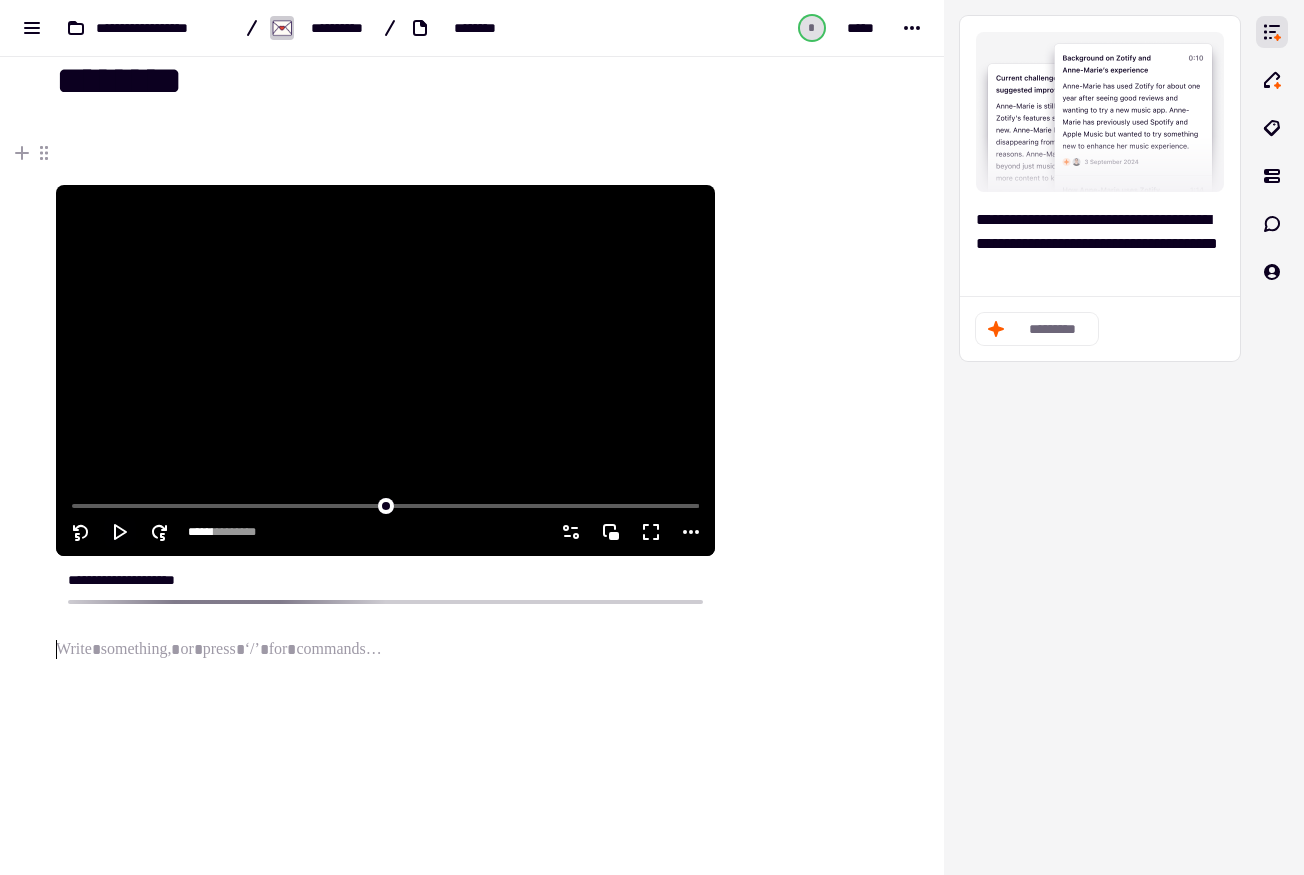 click 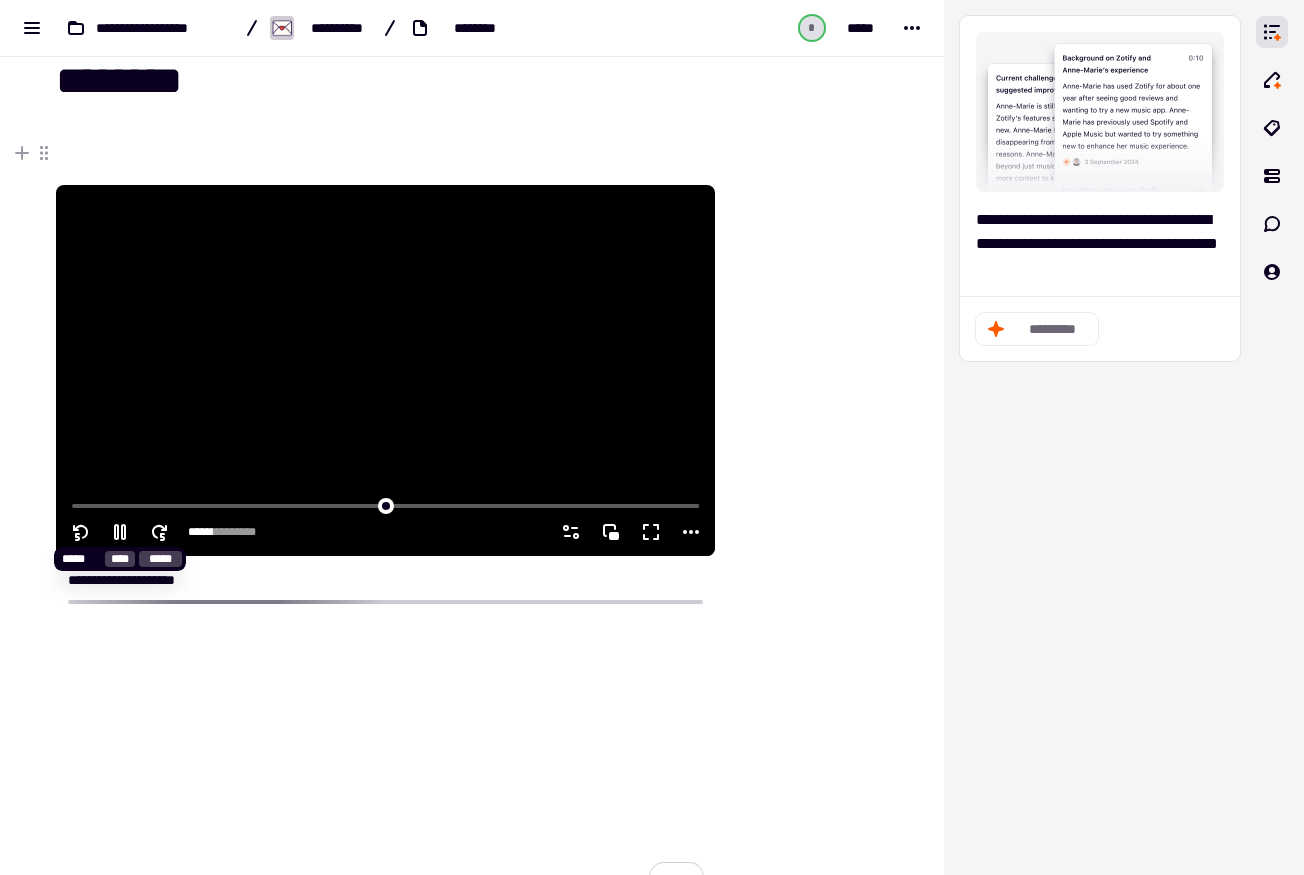 click 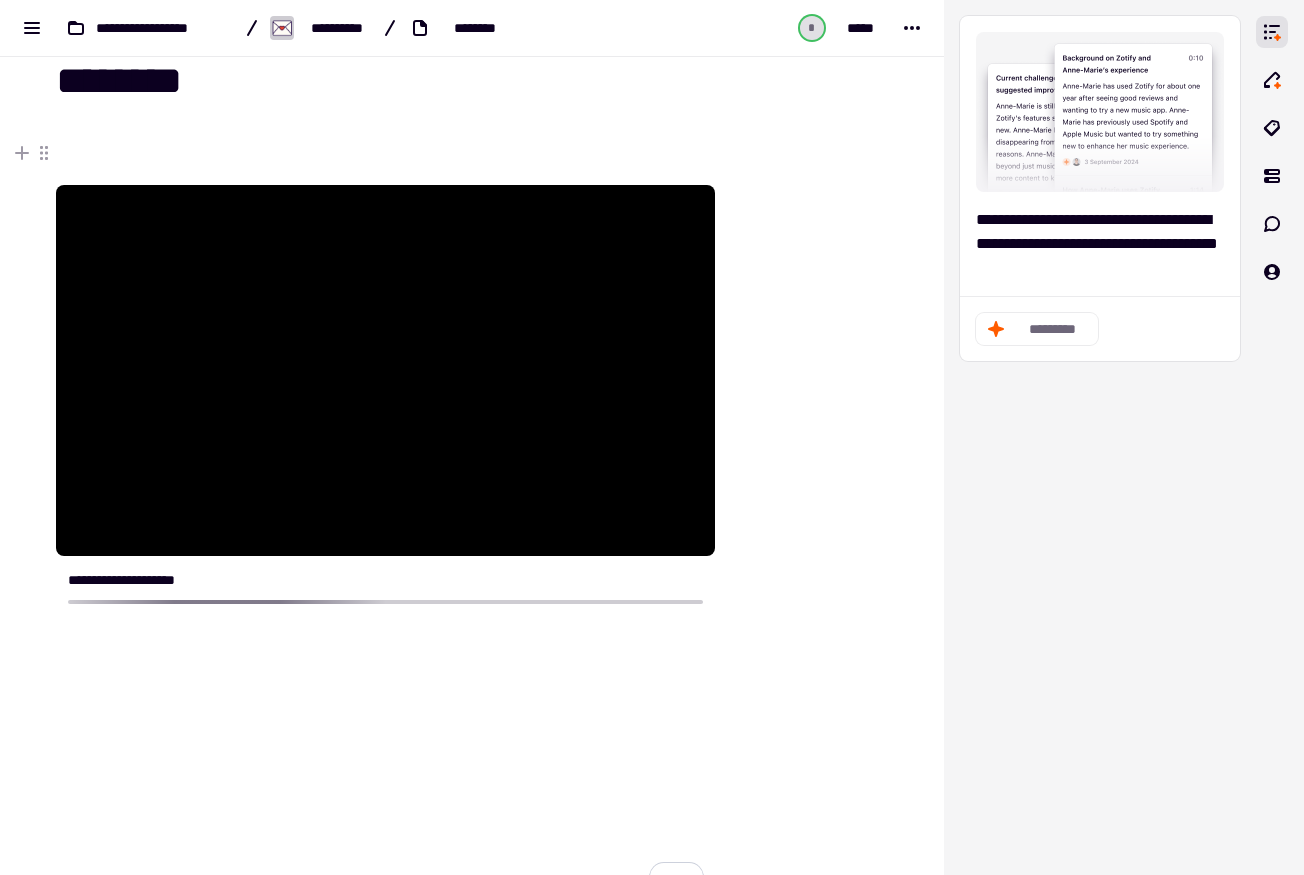 type on "****" 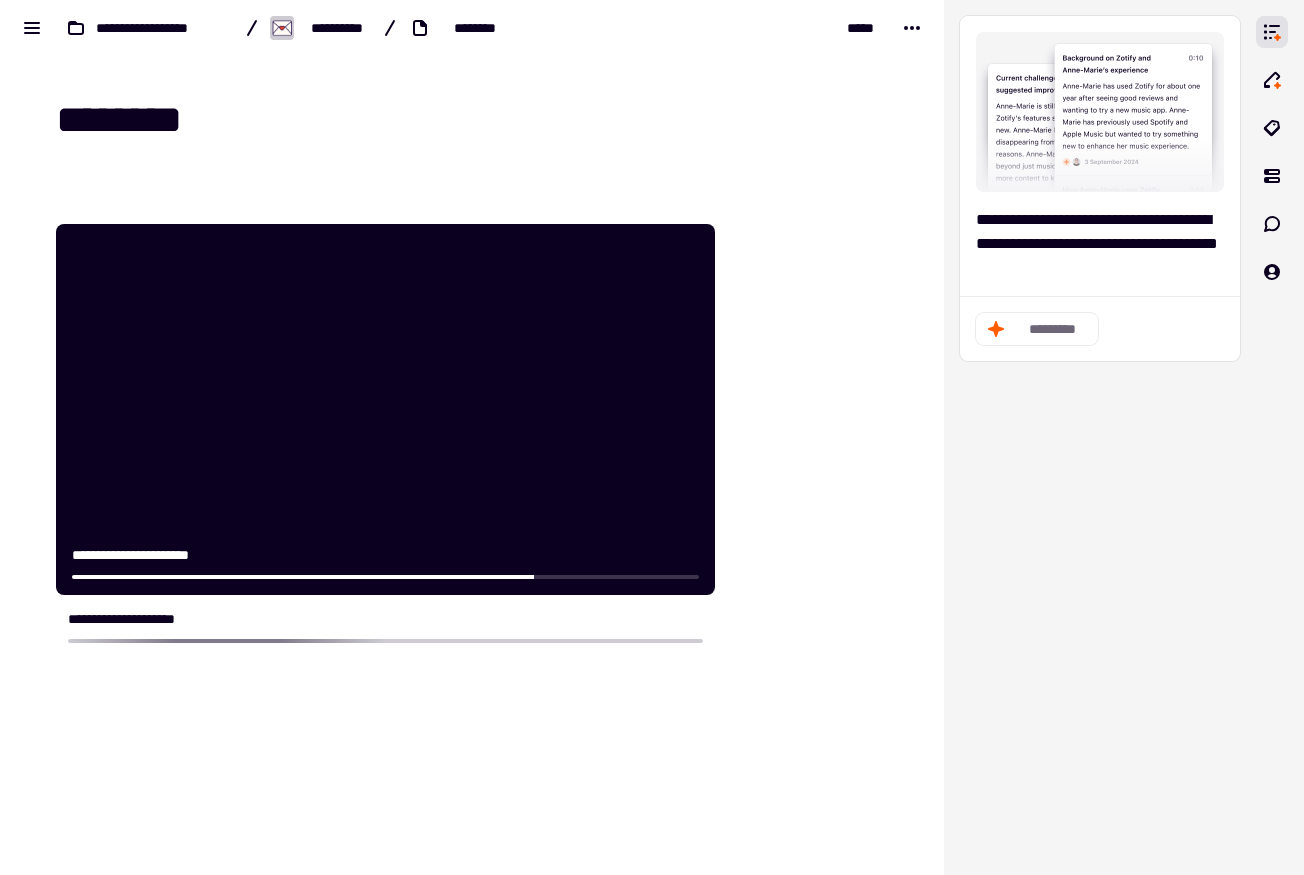 scroll, scrollTop: 0, scrollLeft: 0, axis: both 